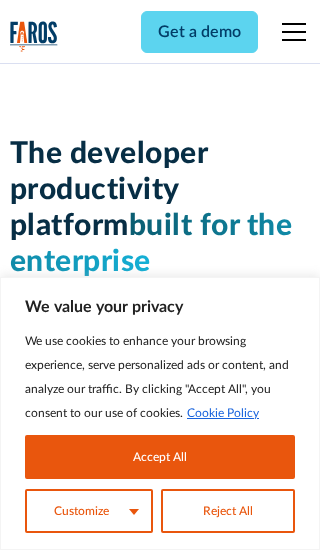 scroll, scrollTop: 0, scrollLeft: 0, axis: both 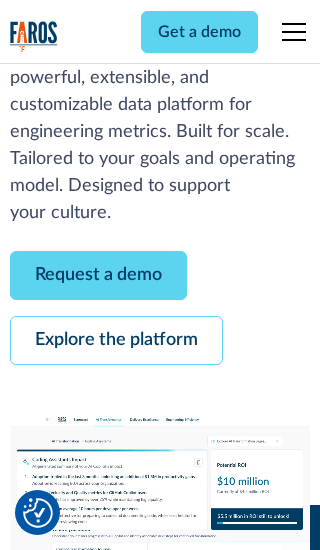 click on "Request a demo" at bounding box center (98, 275) 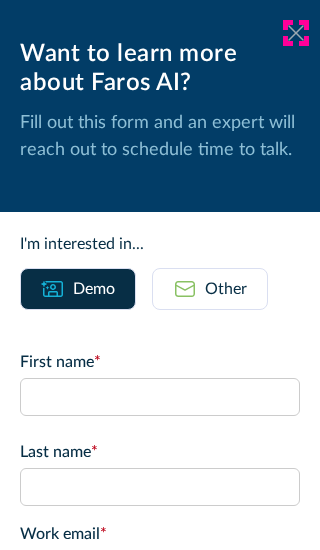 click 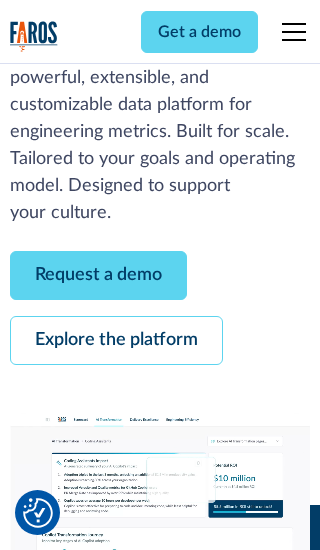 scroll, scrollTop: 366, scrollLeft: 0, axis: vertical 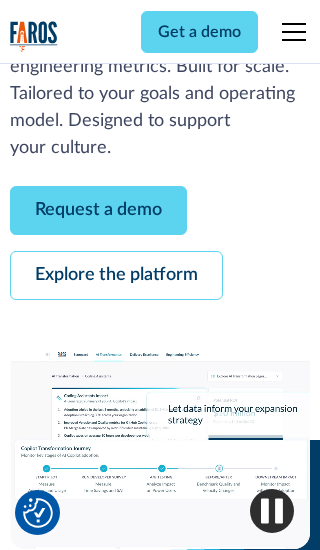 click on "Explore the platform" at bounding box center (116, 275) 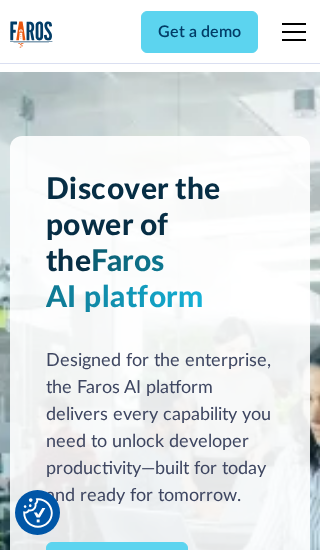 scroll, scrollTop: 0, scrollLeft: 0, axis: both 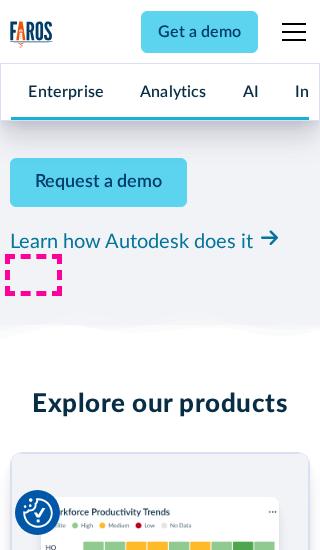 click on "Pricing" at bounding box center [34, 2462] 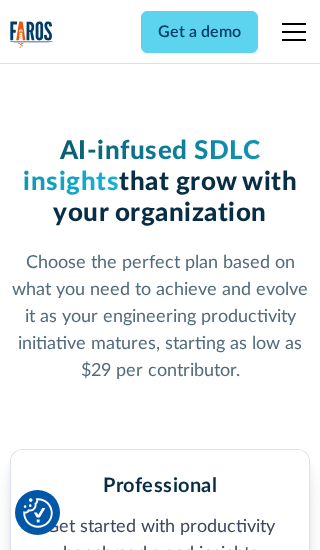 scroll, scrollTop: 0, scrollLeft: 0, axis: both 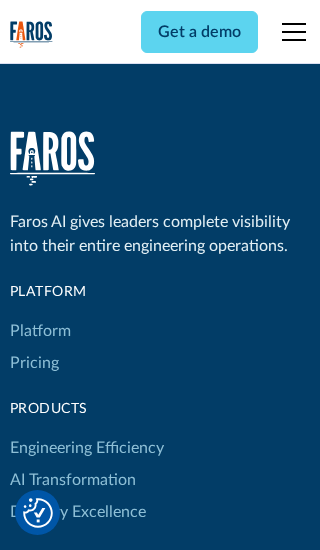 click on "Platform" at bounding box center [40, 331] 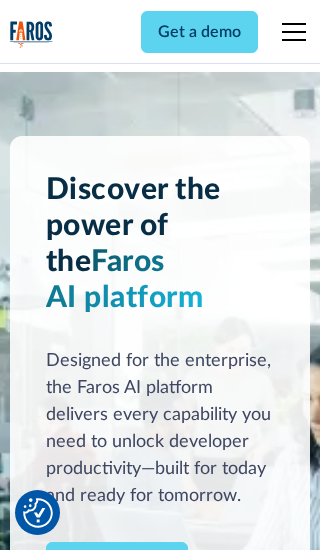 scroll, scrollTop: 0, scrollLeft: 0, axis: both 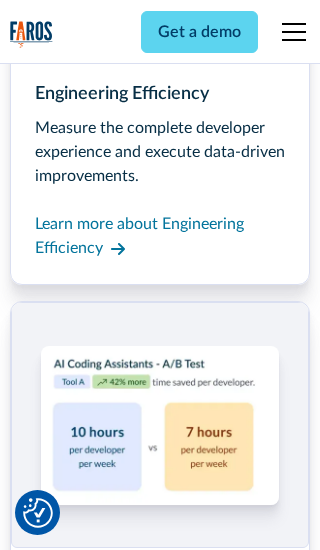 click on "Coding Assistant Impact" at bounding box center (95, 2431) 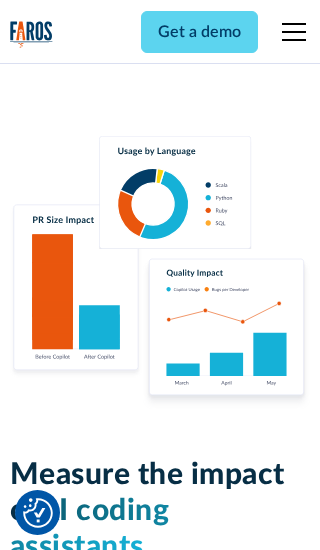 scroll, scrollTop: 0, scrollLeft: 0, axis: both 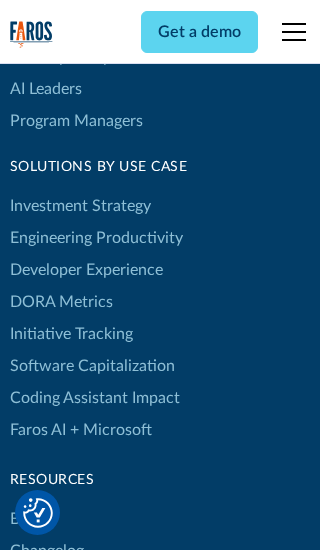 click on "DORA Metrics" at bounding box center (61, 302) 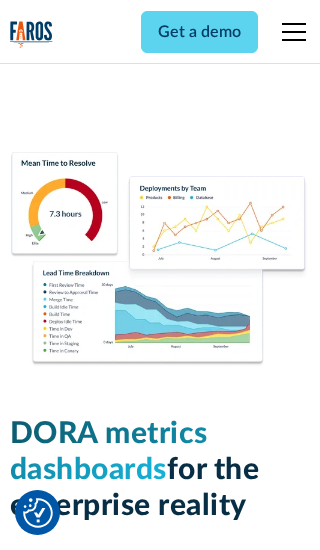 scroll, scrollTop: 0, scrollLeft: 0, axis: both 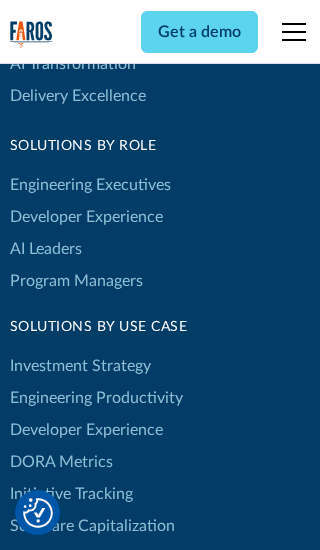 click on "Blog" at bounding box center [25, 679] 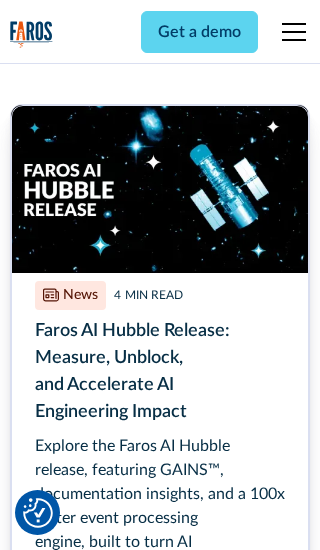scroll, scrollTop: 0, scrollLeft: 0, axis: both 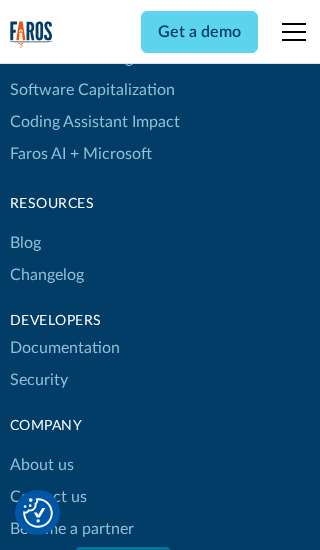 click on "Changelog" at bounding box center (47, 275) 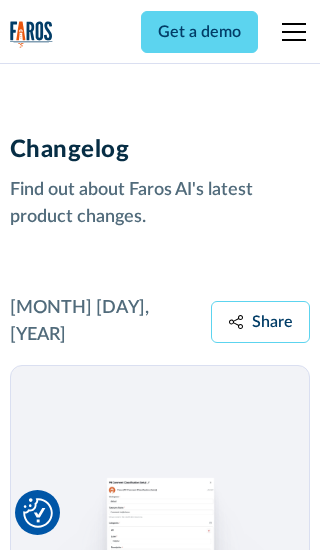 scroll, scrollTop: 0, scrollLeft: 0, axis: both 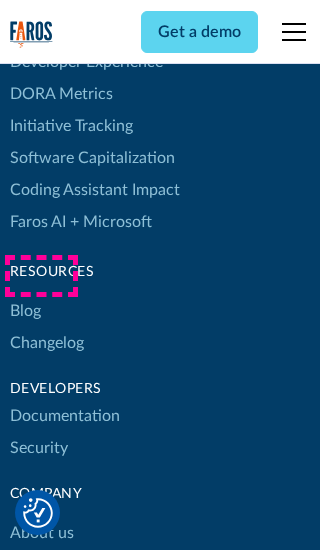 click on "About us" at bounding box center [42, 533] 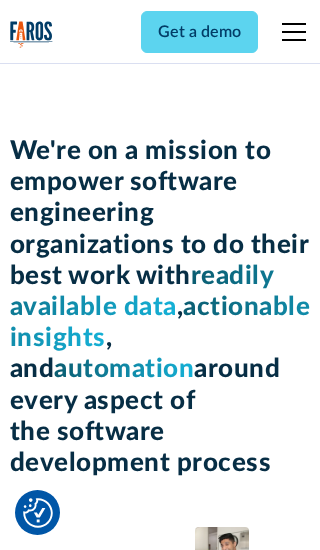 scroll, scrollTop: 0, scrollLeft: 0, axis: both 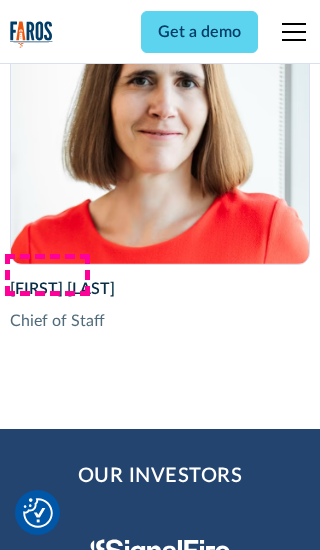 click on "Contact us" at bounding box center [48, 2860] 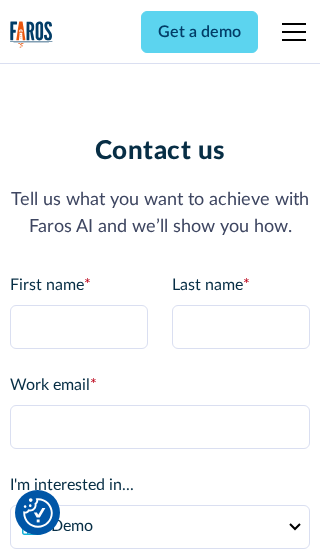 scroll, scrollTop: 0, scrollLeft: 0, axis: both 